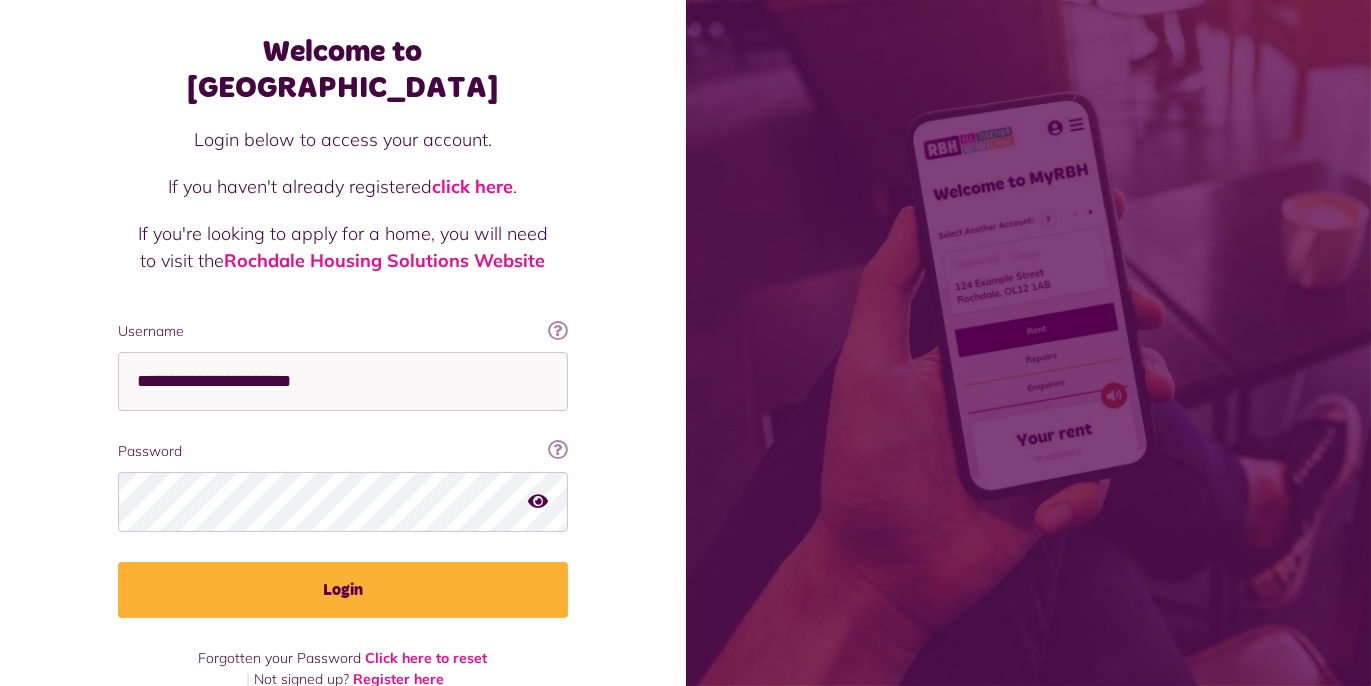 scroll, scrollTop: 86, scrollLeft: 0, axis: vertical 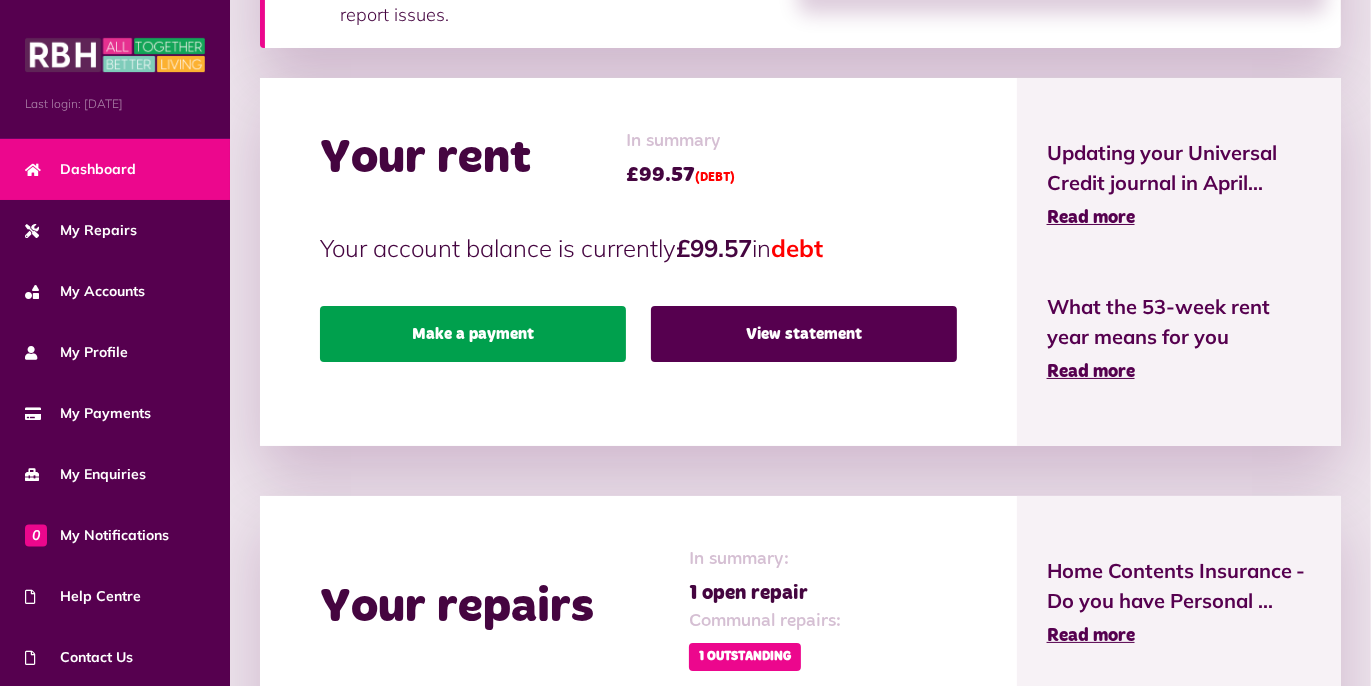 click on "Make a payment" at bounding box center [473, 334] 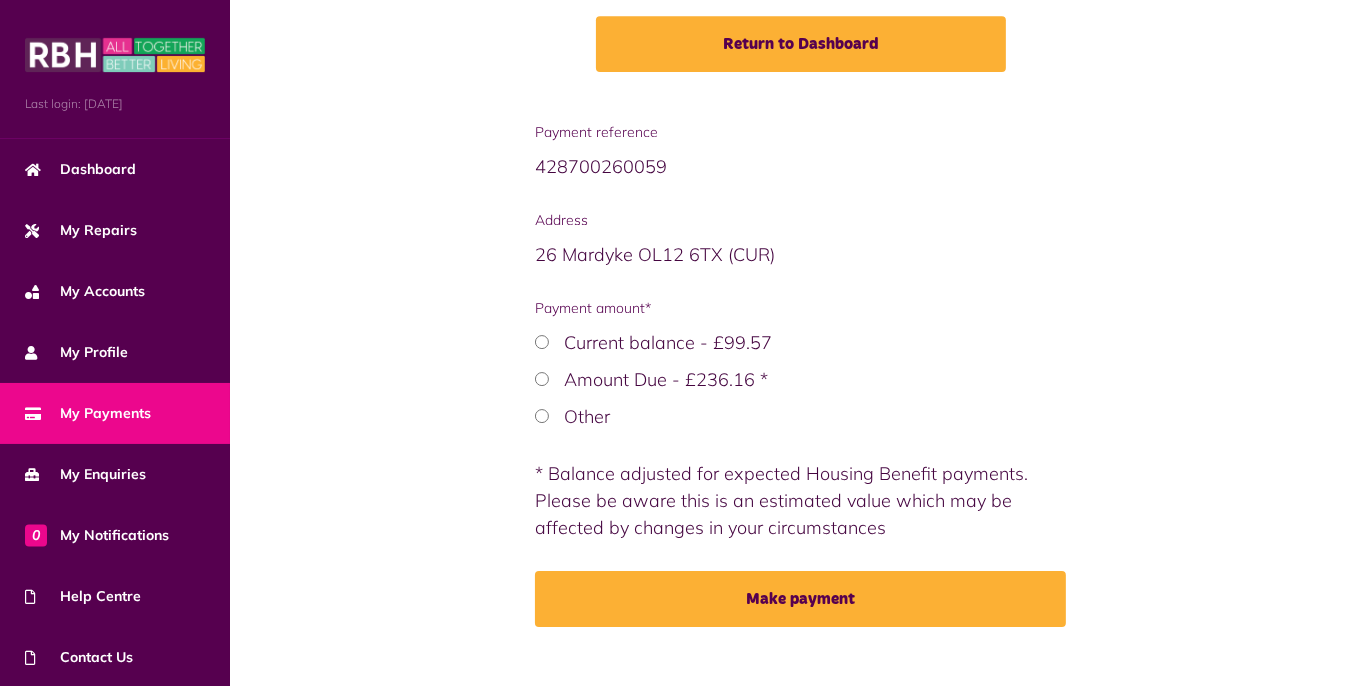 scroll, scrollTop: 317, scrollLeft: 0, axis: vertical 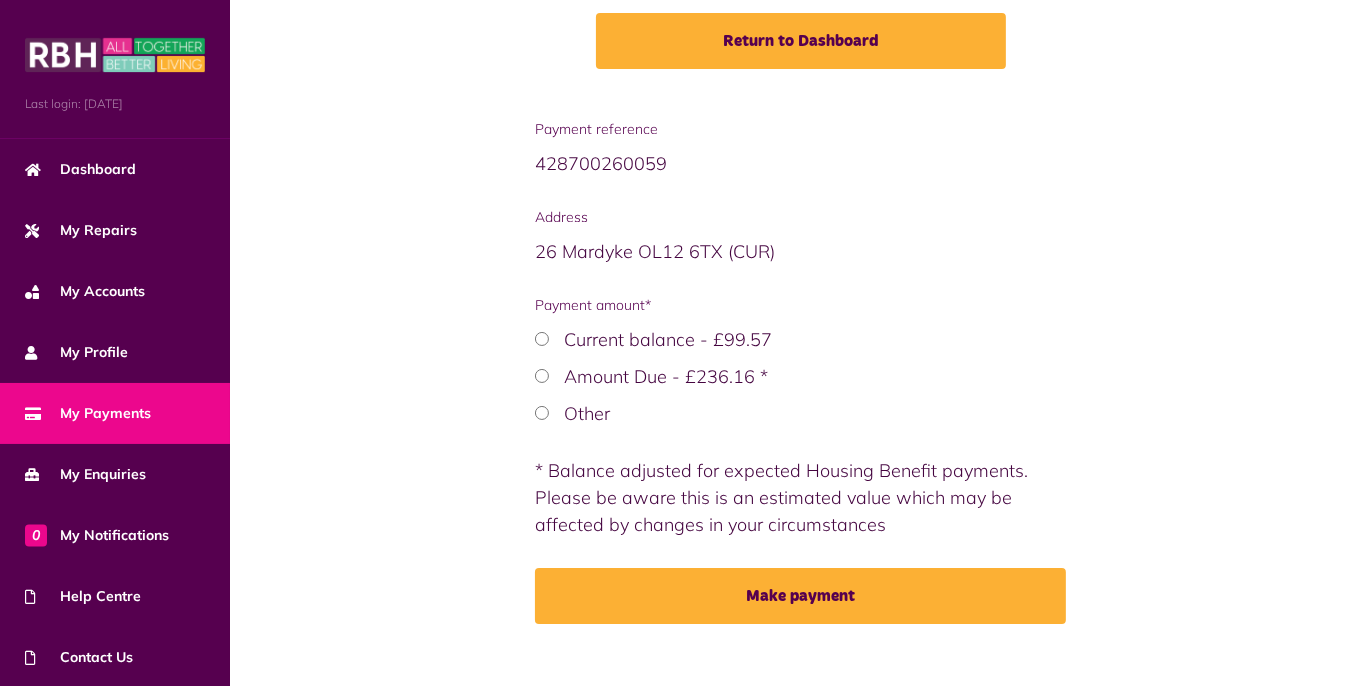 click on "Current balance - £99.57" at bounding box center [800, 339] 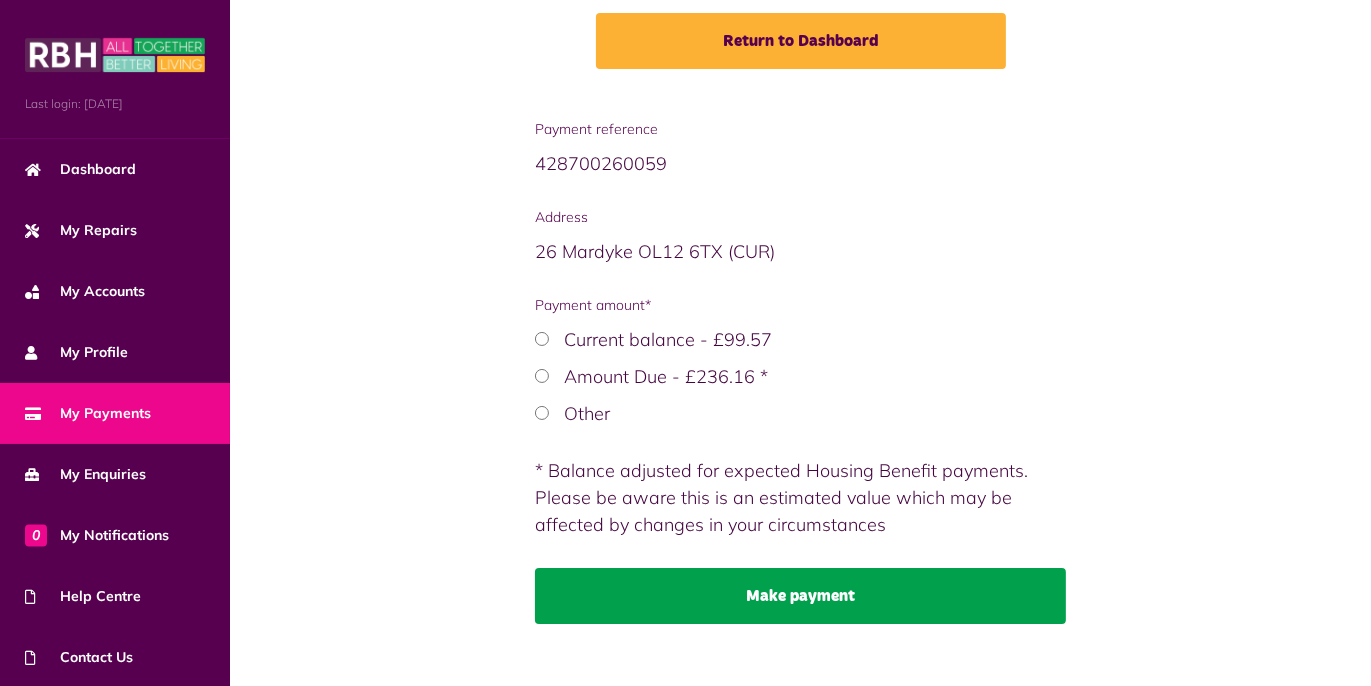 click on "Make payment" at bounding box center (800, 596) 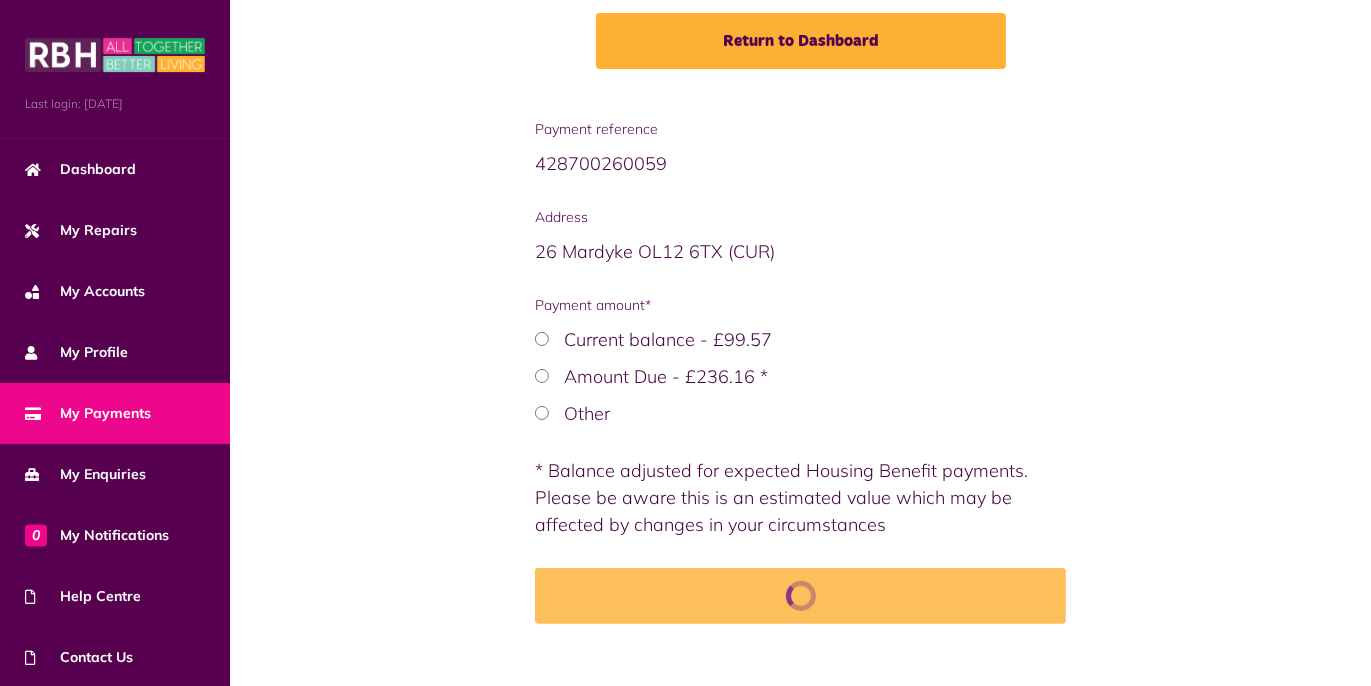 scroll, scrollTop: 0, scrollLeft: 0, axis: both 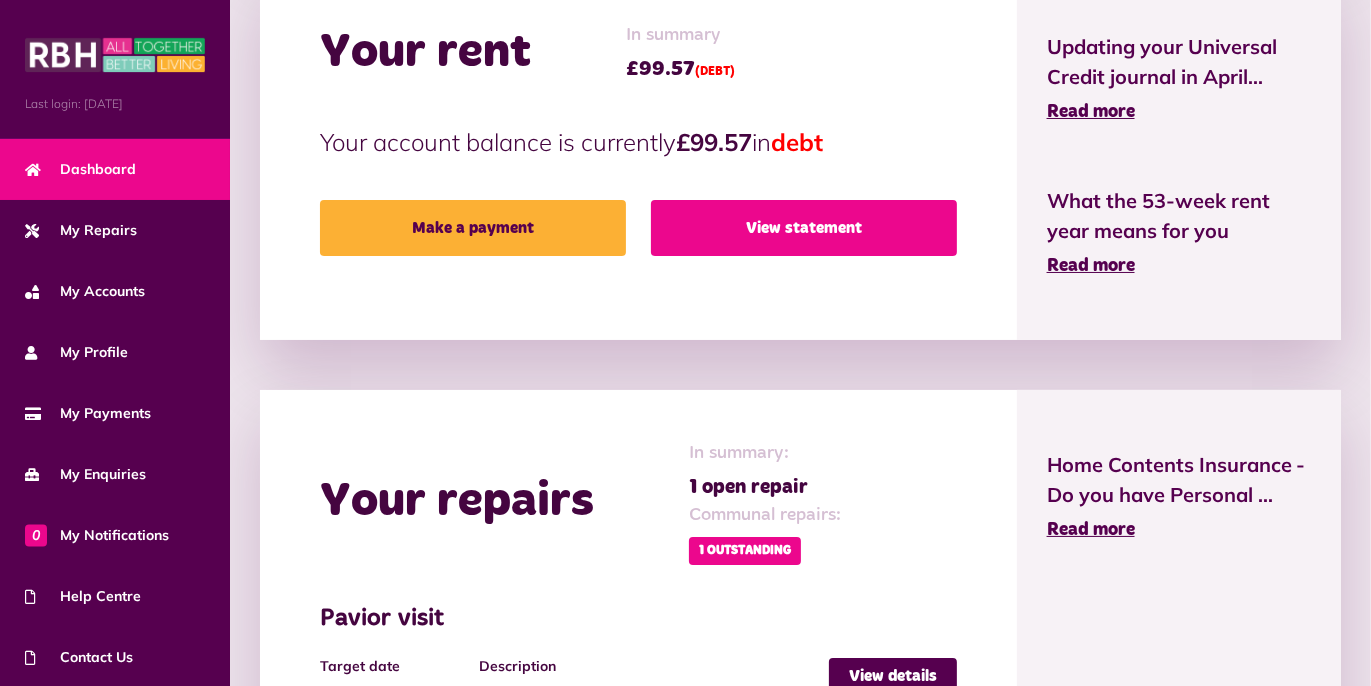 click on "View statement" at bounding box center [804, 228] 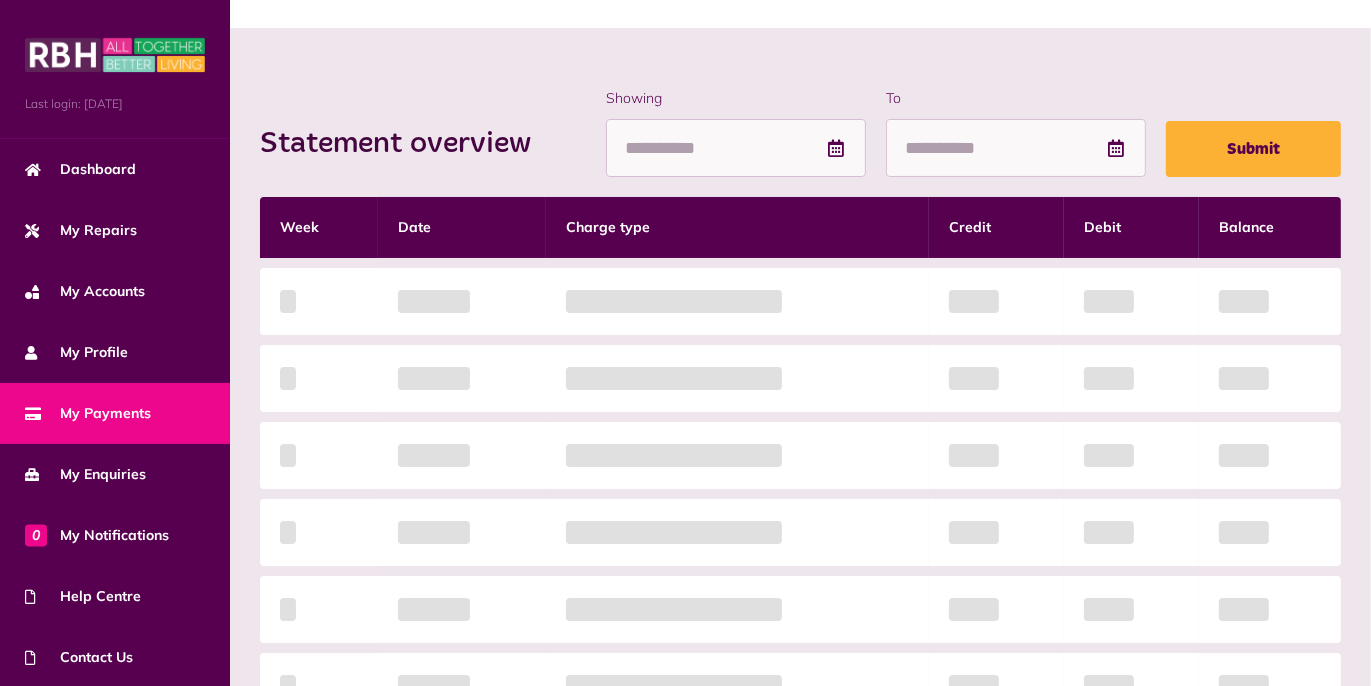 scroll, scrollTop: 211, scrollLeft: 0, axis: vertical 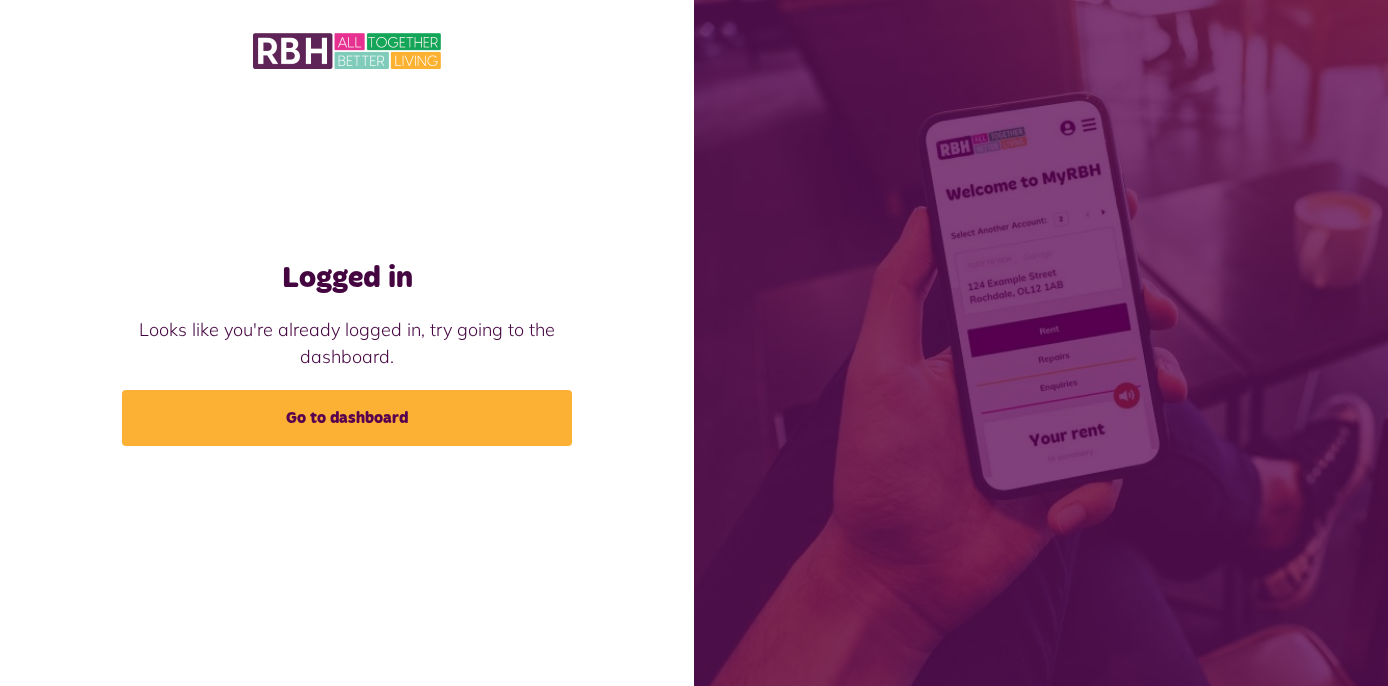 click at bounding box center [347, 51] 